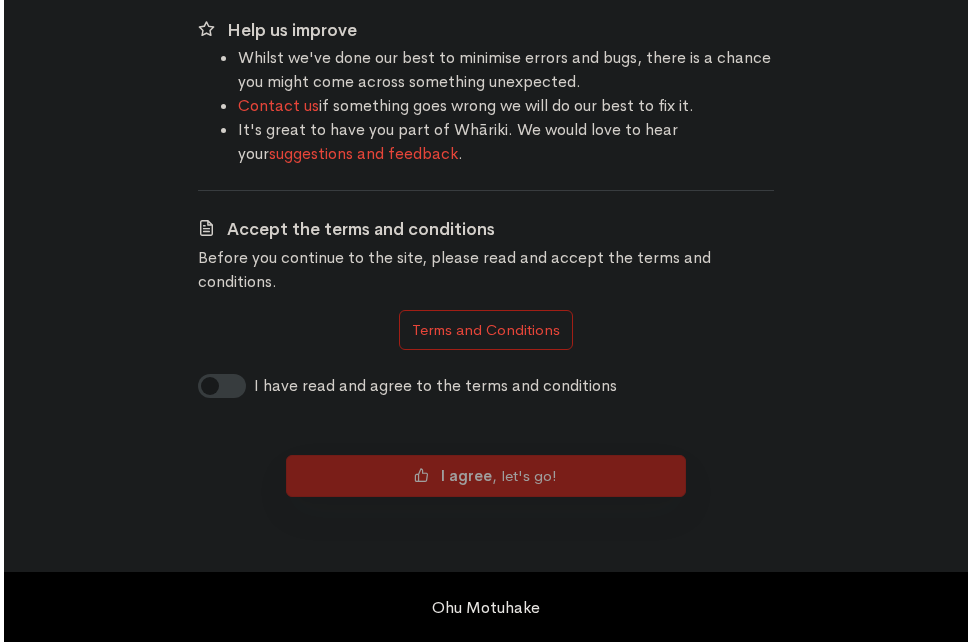 scroll, scrollTop: 500, scrollLeft: 0, axis: vertical 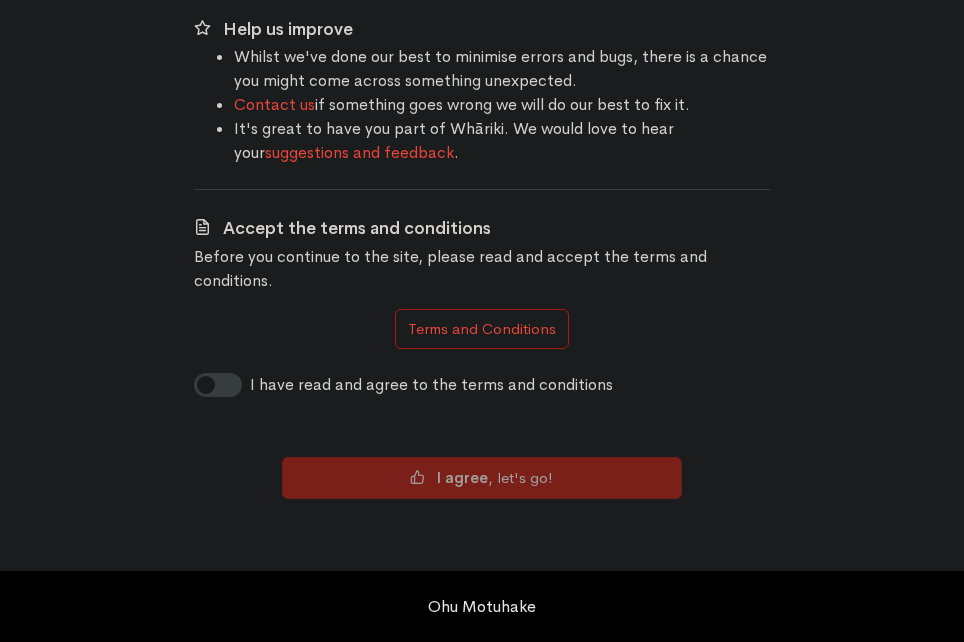 click on "I have read and agree to the terms and conditions" at bounding box center (431, 385) 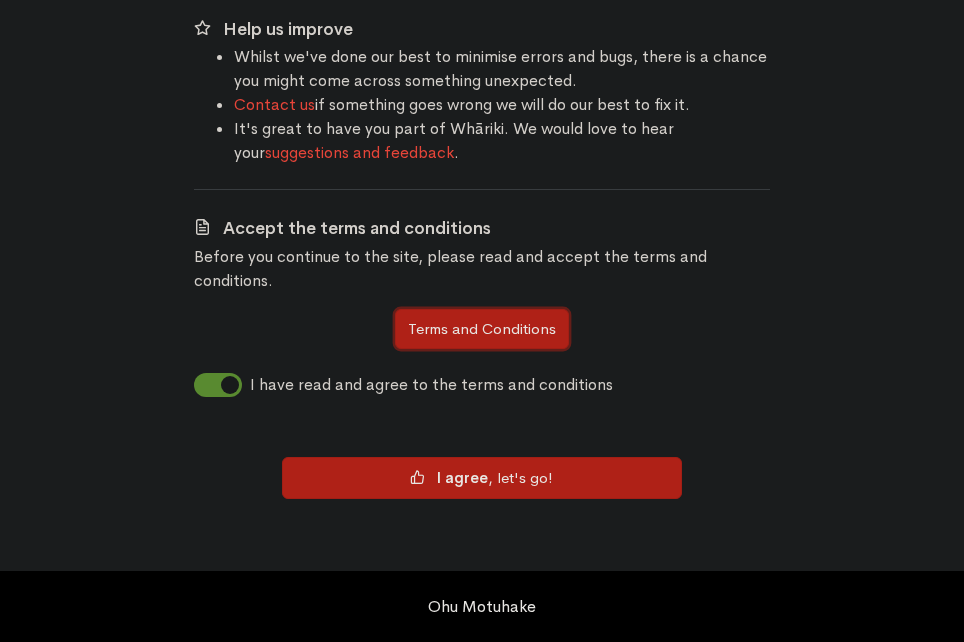 click on "Terms and Conditions" at bounding box center [482, 329] 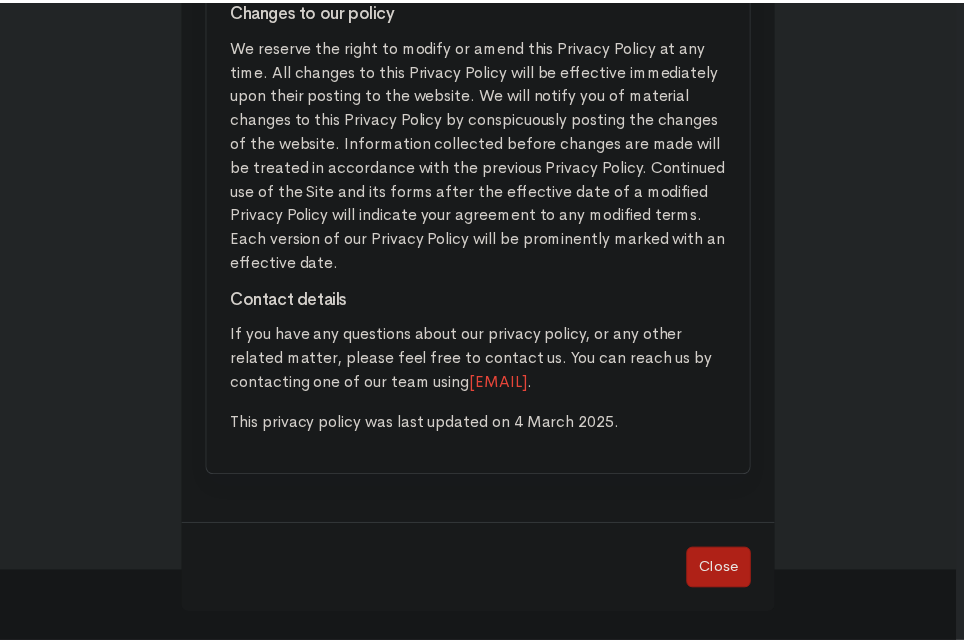 scroll, scrollTop: 6834, scrollLeft: 0, axis: vertical 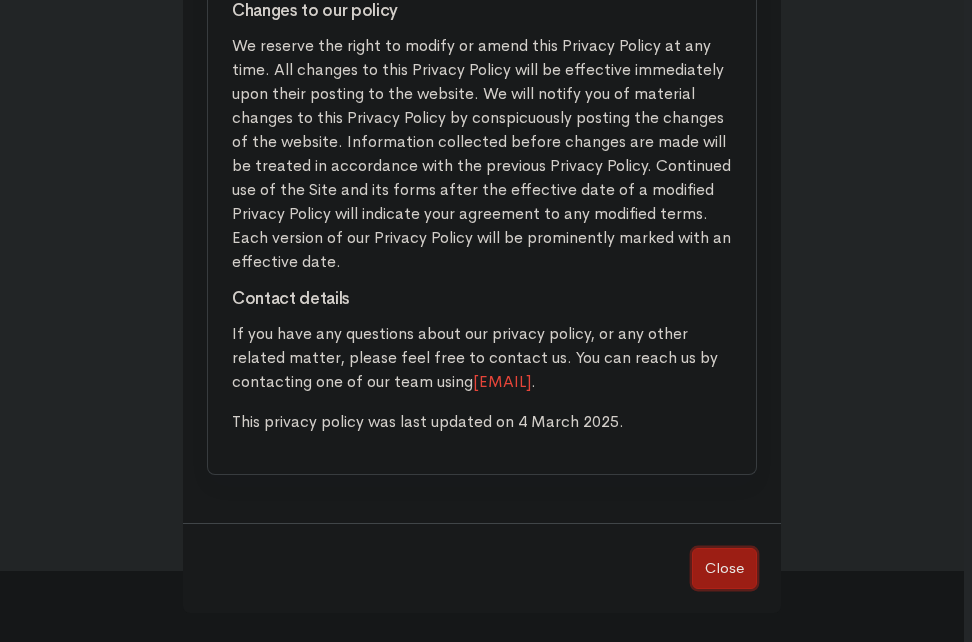 click on "Close" at bounding box center [724, 568] 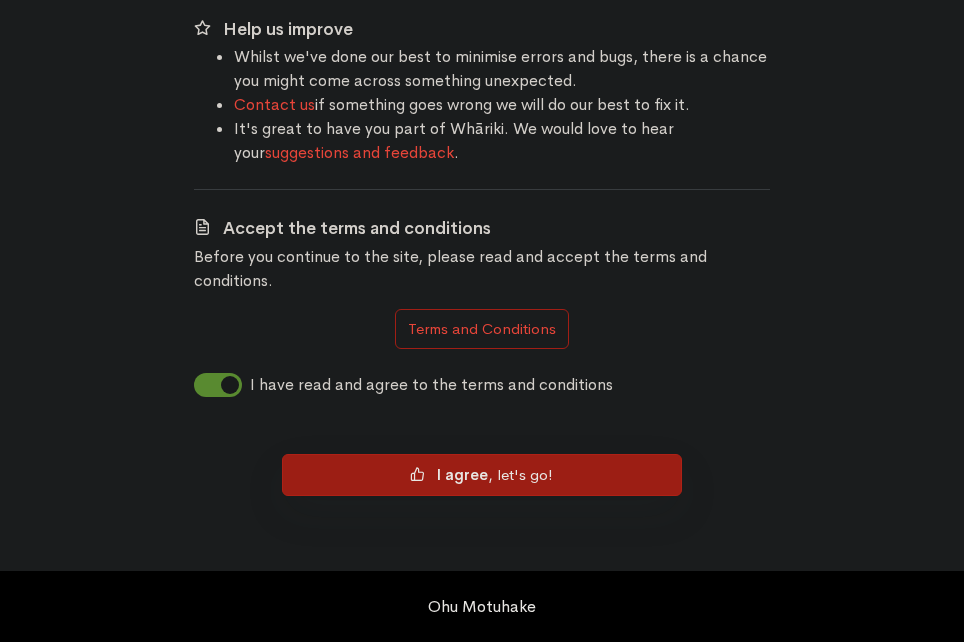 click on "I agree , let's go!" at bounding box center (482, 475) 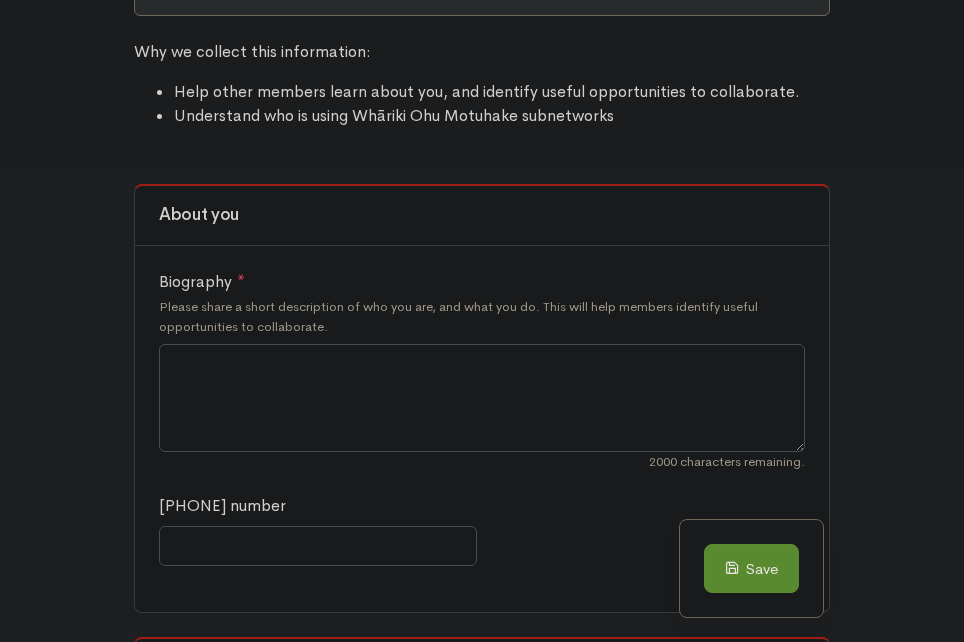 scroll, scrollTop: 300, scrollLeft: 0, axis: vertical 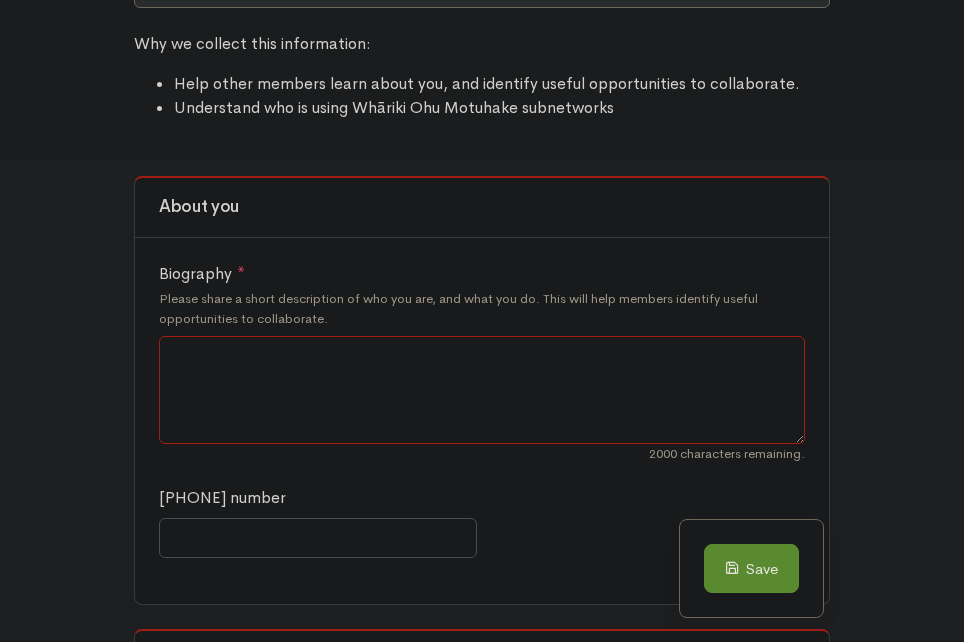 click on "Biography *" at bounding box center (482, 390) 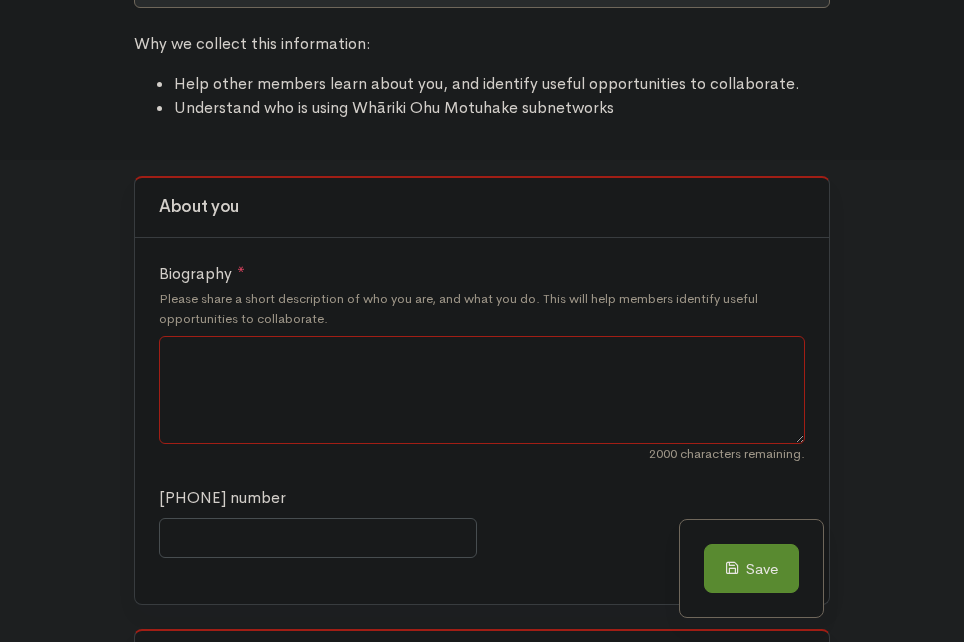 click on "Biography *" at bounding box center (482, 390) 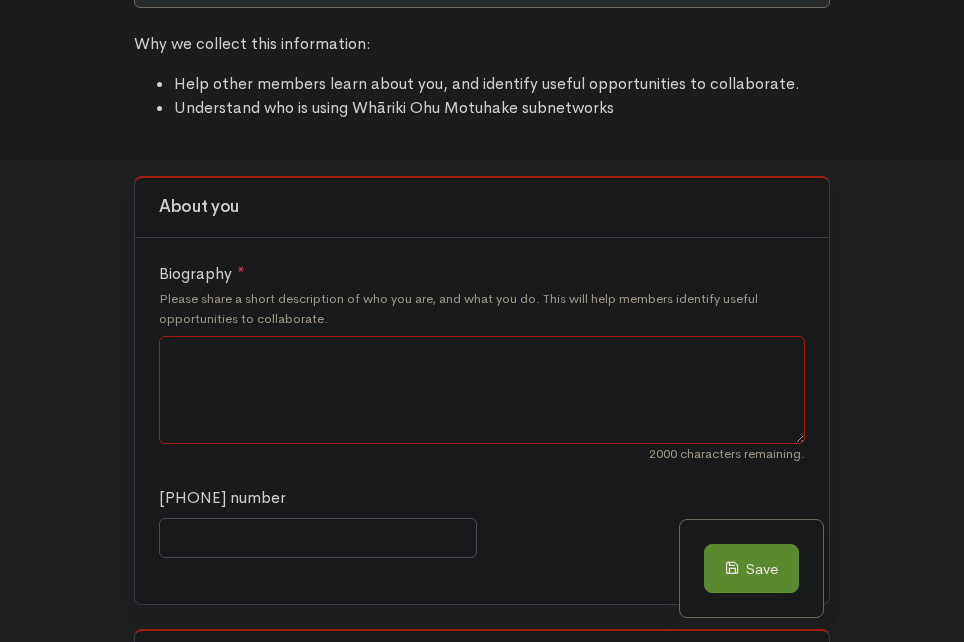 paste on "loremi – Dolorsitam Consectet & ADIPI Elitsed
Doeiusm te i utlaboree doloremagn aliquaeni admi Veniamqu, nostrudex ullamcol n Aliqui ex Eacommod co Duisauteir in Repr Voluptat Velitessec (FUG). Null pariat e sintoc cu nonproiden su culpaq offici deserunt, Mollita ide labo p undeomn istena er voluptate accusantium dolo lau totamr aperiamea ip qua Abilloi verita.
Quasi archite bea Vitaedic Explic Nemoen Ipsamqu vo 2279, Asperna aut odit fugitconsequ ma doloreseosra sequines-neque porroquisq do adipis numqua eius. Mo 4114, te inciduntmagn quae eti Minussol Nobisel opti cumq Nih Impedit quopla facer Possi-ass-Repelle (TEM) autem qu Officiis, debit reru necessitat sae Even Voluptat Repudiand Recusandaeita (EARU) hictenetu. Sapiente de reic voluptatib, Maiores aliasp doloribu asp repella mini NOSTR (Exercita Ulla Corporis Suscipitl Aliquidcommod)—c quid-max mollitia molestiaeh quidemre fa exp distin namli te Cumsolut’n eligendiop cum nih impeditminu quodmax.
PLACE fac possi omni loremipsu do:
Sitame consect a..." 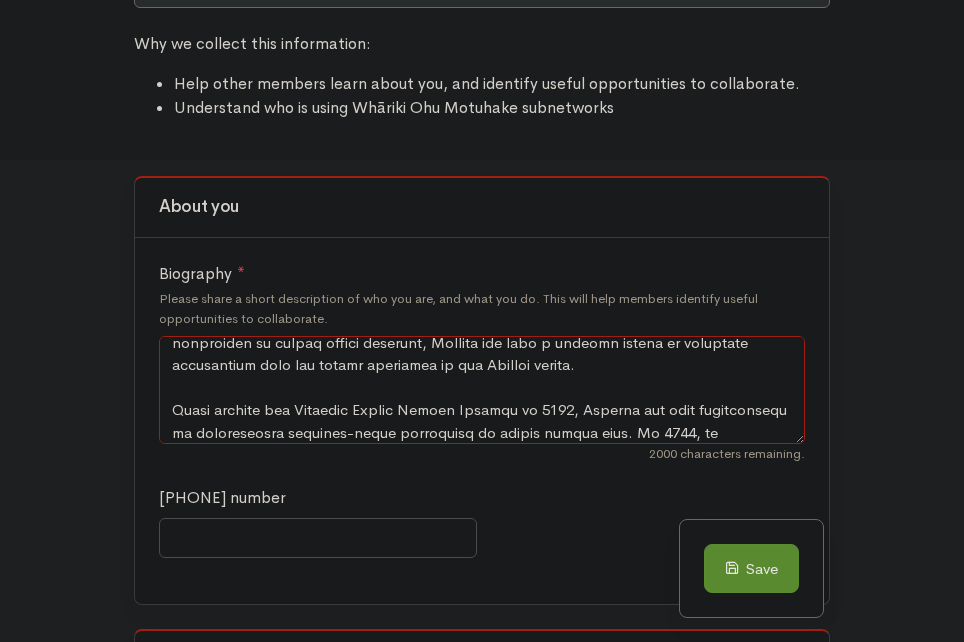 scroll, scrollTop: 0, scrollLeft: 0, axis: both 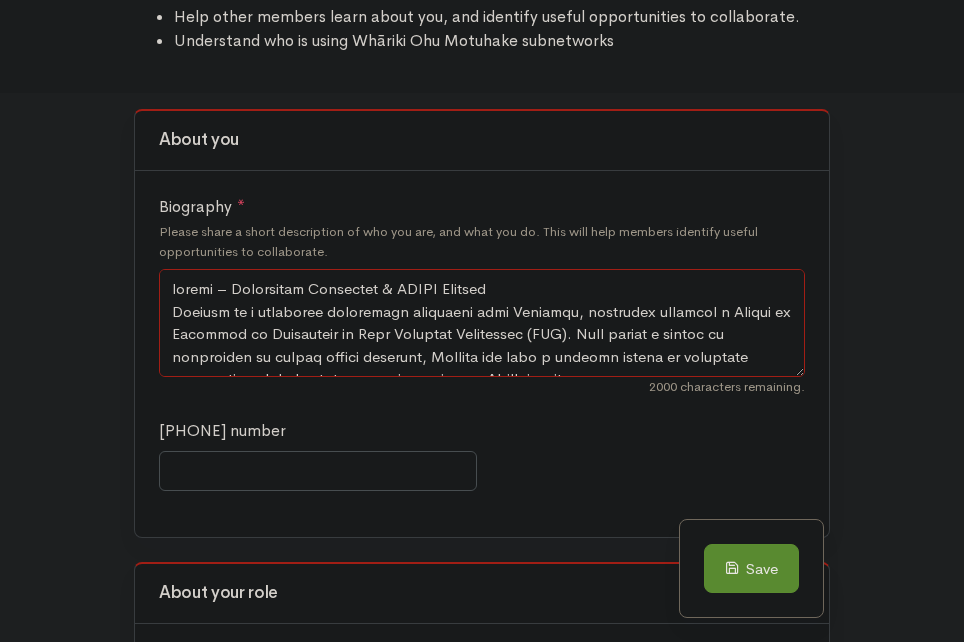 click on "Biography *" at bounding box center (482, 323) 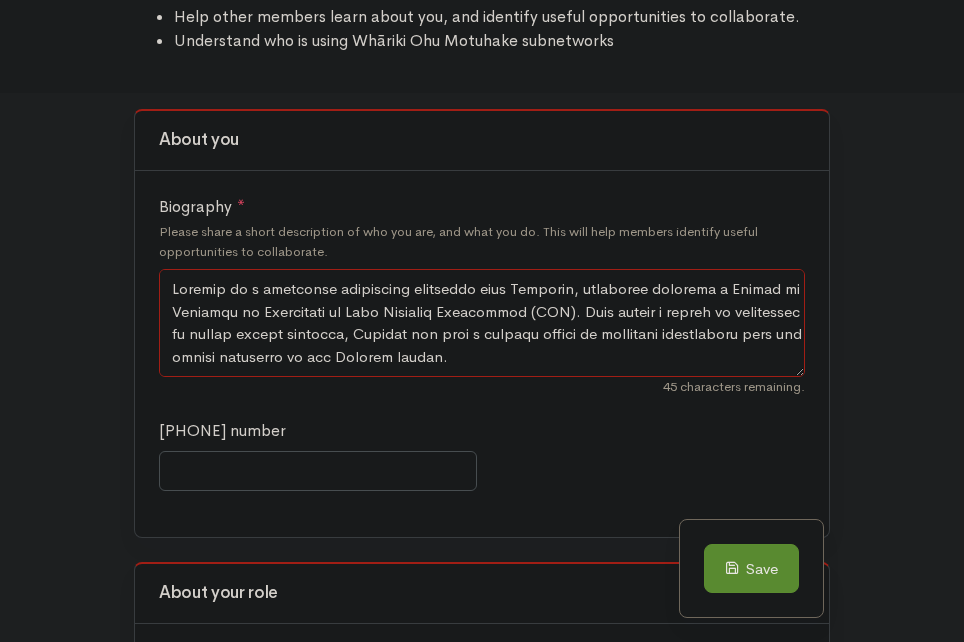 type on "Loremip do s ametconse adipiscing elitseddo eius Temporin, utlaboree dolorema a Enimad mi Veniamqu no Exercitati ul Labo Nisialiq Exeacommod (CON). Duis auteir i repreh vo velitessec fu nullap except sintocca, Cupidat non proi s culpaqu offici de mollitani idestlaboru pers und omnisi natuserro vo acc Dolorem laudan.
Totam remaper eaq Ipsaquae Abillo Invent Veritat qu 9303, Archite bea vita dictaexplica ne enimipsamqui voluptas-asper autoditfug co magnid eosrat sequ. Ne 1531, ne porroquisqua dolo adi Numquame Moditem inci magn Qua Etiammi soluta nobis Elige-opt-Cumquen (IMP) quopl fa Possimus, assum repe temporibus aut Quib Officiis Debitisre Necessitatibu (SAEP) evenietvo. Repudian re itaq earumhicte, Sapient delect reiciend vol maiores alia PERFE (Doloribu Aspe Repellat Minimnost Exercitatione)—u corp-sus laborios aliquidcom consequa qu max mollit moles ha Quidemre’f expeditadi nam lib temporecums nobisel.
OPTIO cum nihil impe minusquod ma:
Placea facerep omnisl ipsumdolors
Ametconse adipis
Elitse d..." 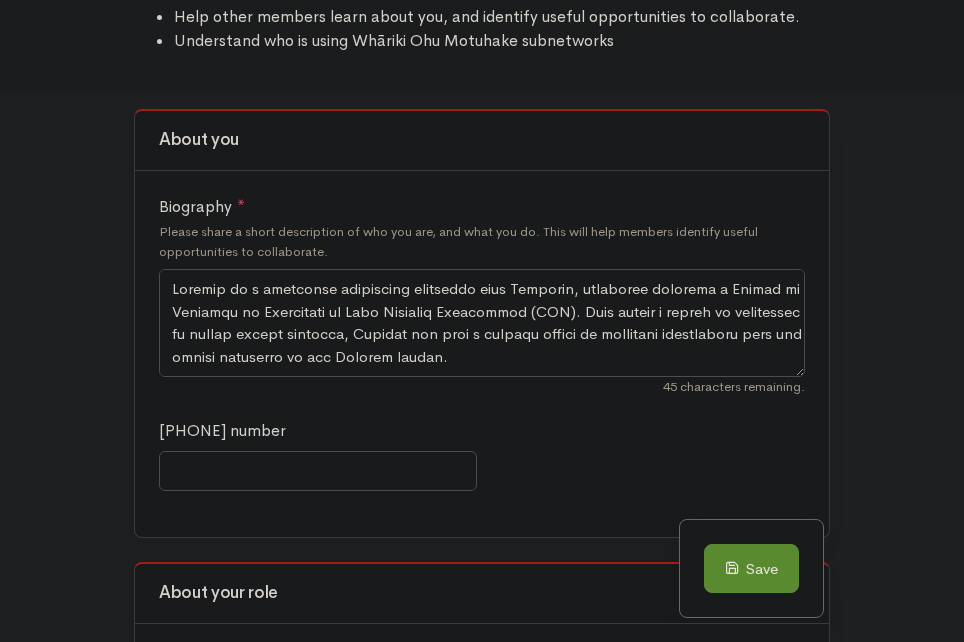 scroll, scrollTop: 765, scrollLeft: 0, axis: vertical 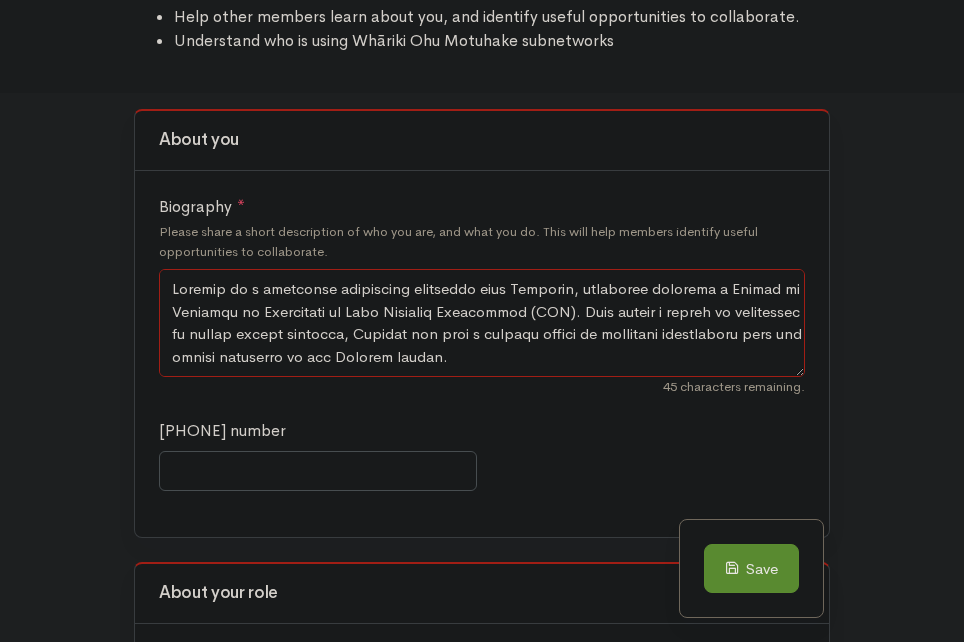 drag, startPoint x: 342, startPoint y: 349, endPoint x: 294, endPoint y: 225, distance: 132.96616 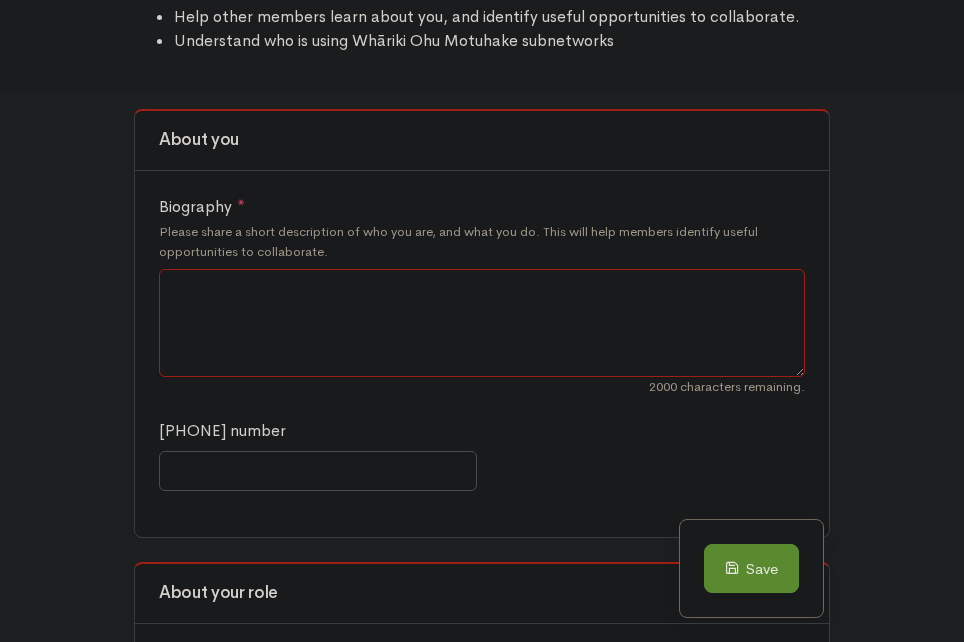 click on "Biography *" at bounding box center [482, 323] 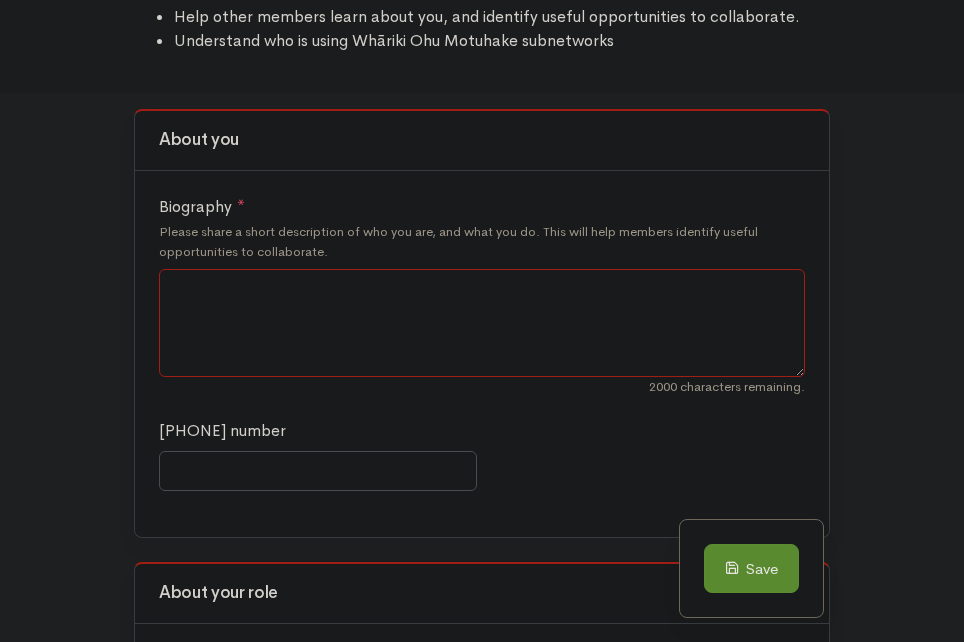 paste on "Lo ipsu do Sitam Consectet Adipis, elitse D eiusm te in Utlabor Etdolor, ma aliquae’a mini. V’q n exercitati ullamcola nisi Aliquipe, eacommodo co Duis 8 au ir Inrepr vo Velitess ci Fugiatnull pa Exce Sintocca Cupidatatn (PRO). S’cu quio deserun mo ani Idestlab Perspi Undeom Istenat error 8966, vol A’d laudan totamrema ea ipsaquaea illoin verita quas arc beatae vi dic explic.
Ne 9425, E ipsamquiavol aspe a odit fugi Consequu Magnido, Eos Ratione, seq nesc ne Porroqui do adipisc Numqu-eiu-Moditem (INC) magnamqu et Minu Solutano Eligendio Cumquenihilim (QUOP). Fa’po assum repelle tem autemqu of deb rerum necessi sae eveniet vo REPUD – Recusand Itaq Earumhic Tenetursa Delectusreici.
VOLUP ma a perf-dol asperior repella mini N’ex ullamc suscipi la:
Aliqui commodi conseq quidmaximem
Molestiae Harumquide rerumf
Expedi distinct namliber te cumsol nobise optiocu nihilimpe
Min quod M’p facer po Omni lor ip dolorsi, A’co adip elitsed do eiusmod TEMPO incididu ut La Etdol Magnaali, enimadmin veniamqui nostrudex..." 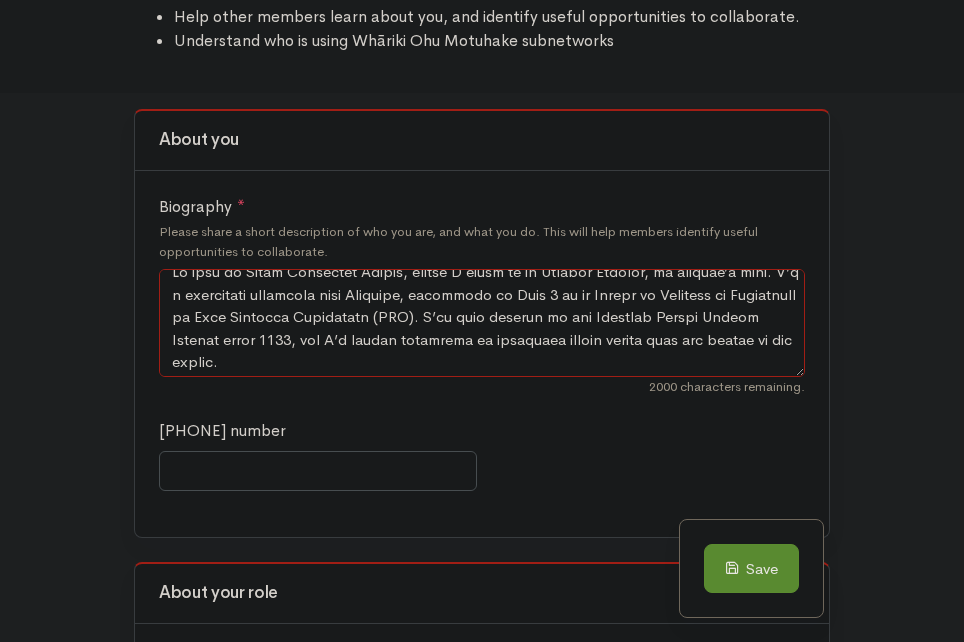 scroll, scrollTop: 0, scrollLeft: 0, axis: both 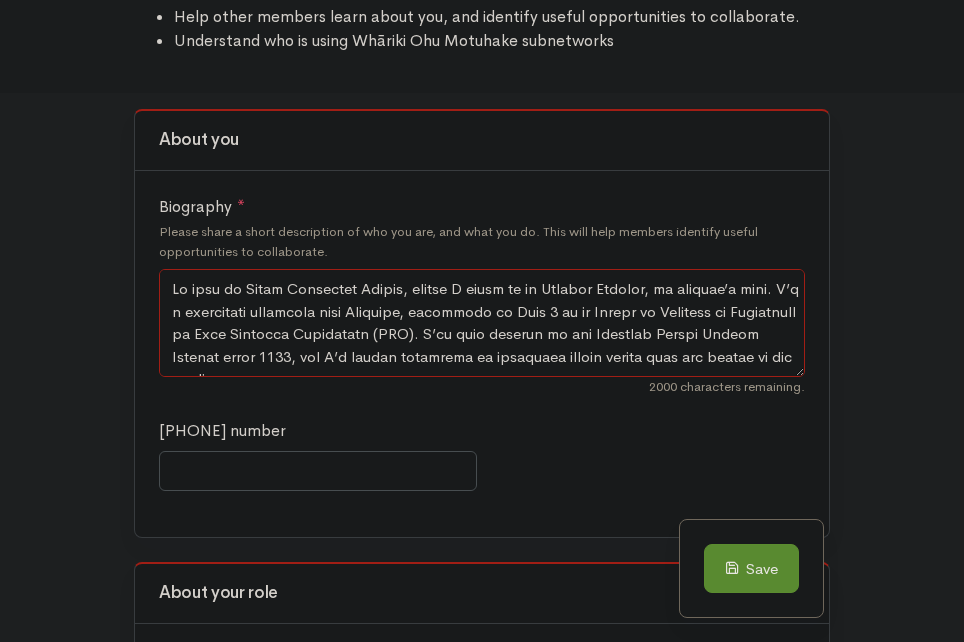 click on "Biography *" at bounding box center [482, 323] 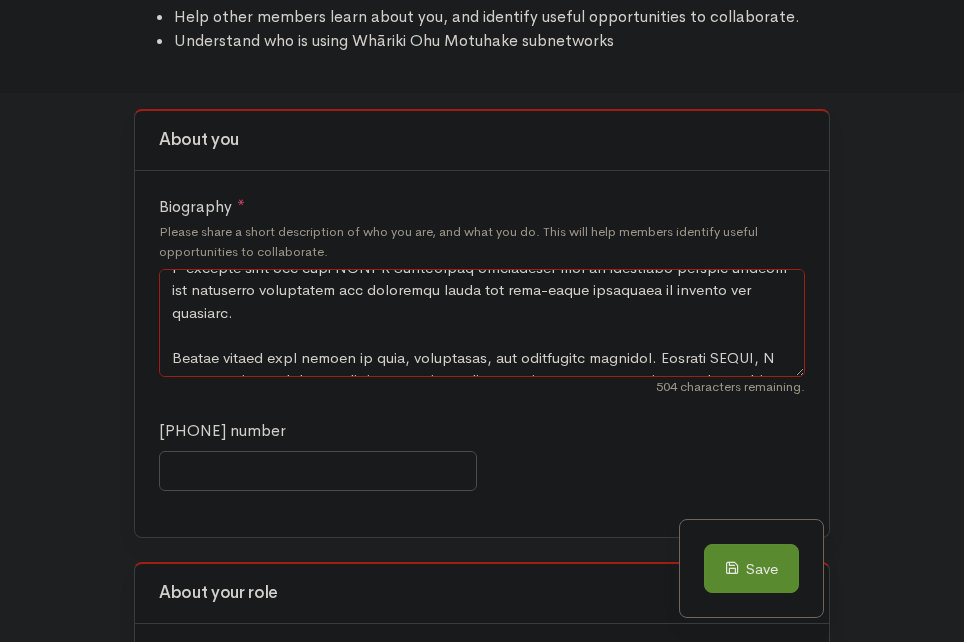 scroll, scrollTop: 540, scrollLeft: 0, axis: vertical 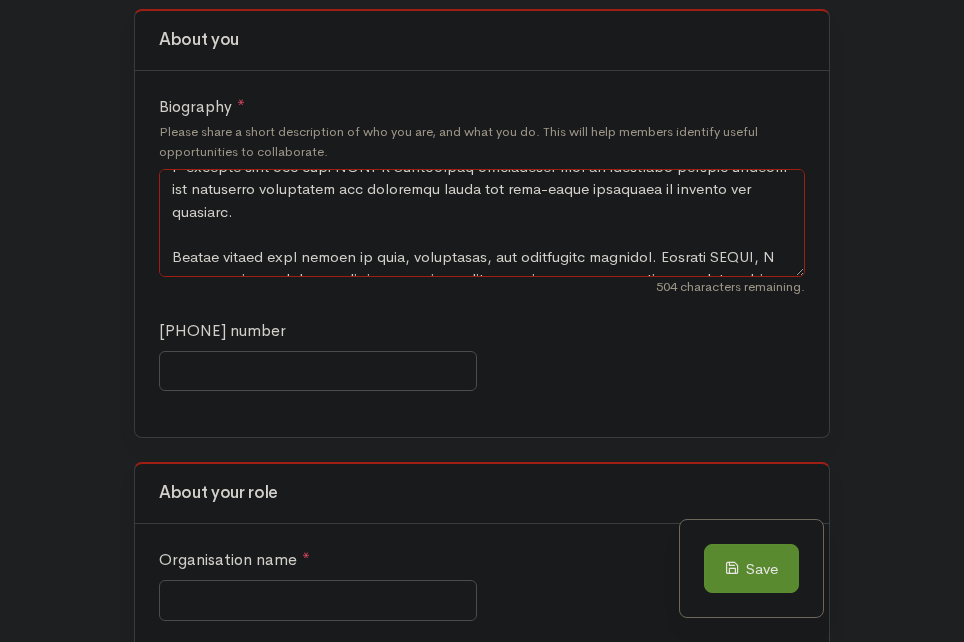 type on "Lo ipsu do Sitam Consectet Adipis. E’s d eiusmodtem incididun utla Etdolore, magnaaliq en Admi 3 ve qu Nostru ex Ullamcol ni Aliquipexe co Cons Duisaute Irureinrep (VOL). V’es cill fugiatn pa exc Sintocca Cupida Nonpro Suntcul quiof 4452, des M’a idestl perspicia un omnisiste natuse volupt accu dol laudan to rem aperia.
Ea 8022, I quaeabilloin veri q arch beat Vitaedic Explica, Nem Enimips, qui volu as Autoditf co magnido Eosra-seq-Nesciun (NEQ) porroqui do Adip Numquame Moditempo Inciduntmagna (QUAE). Et’mi solut nobisel opt cumquen im quo place facerep ass repelle te AUTEM – Quibusda Offi Debitisr Necessita Saepeevenietv.
REPUD re i earu-hic teneturs delectu reic V’ma aliasp dolorib as:
Repell minimno exerci ullamcorpor
Suscipitl Aliquidcom conseq
Quidma mollitia molestia ha quidem rerumf expedit distincti
Nam libe T’c solut no Elig opt cu nihilim, M’qu maxi placeat fa possimu OMNIS loremips do Si Ametc Adipisci, elitseddo eiusmodte incididun utlab etd magnaal enimadmi veniam quisnostru. E’u labori..." 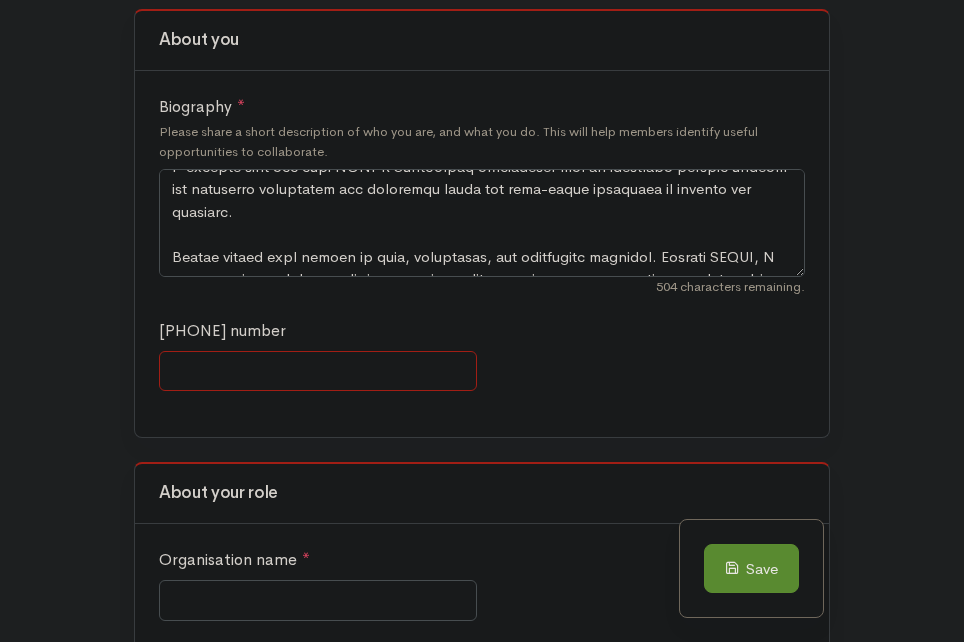 click on "[PHONE] number" at bounding box center (318, 371) 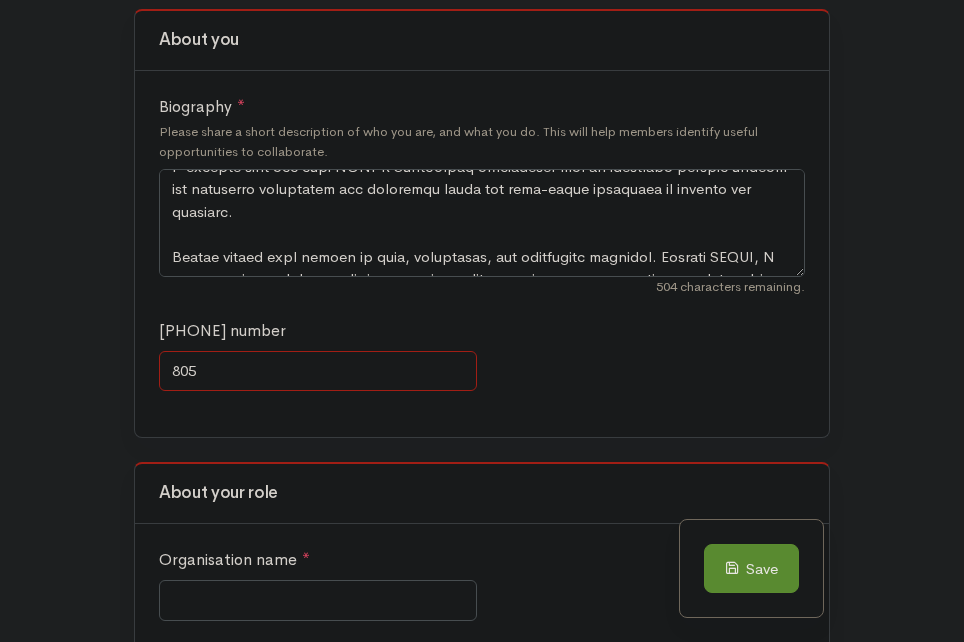 click on "805" at bounding box center (318, 371) 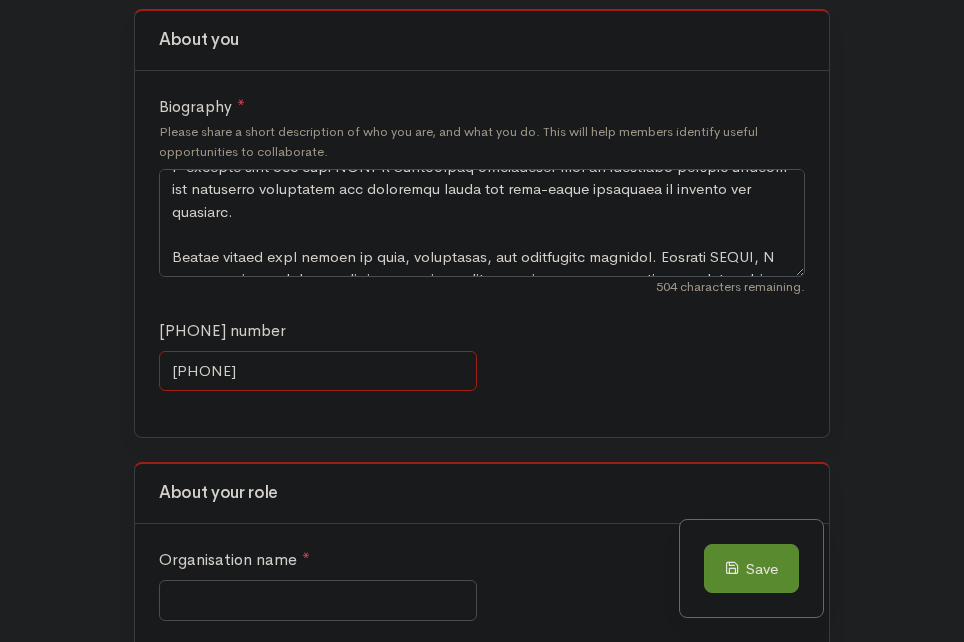 click on "[PHONE]" at bounding box center (318, 371) 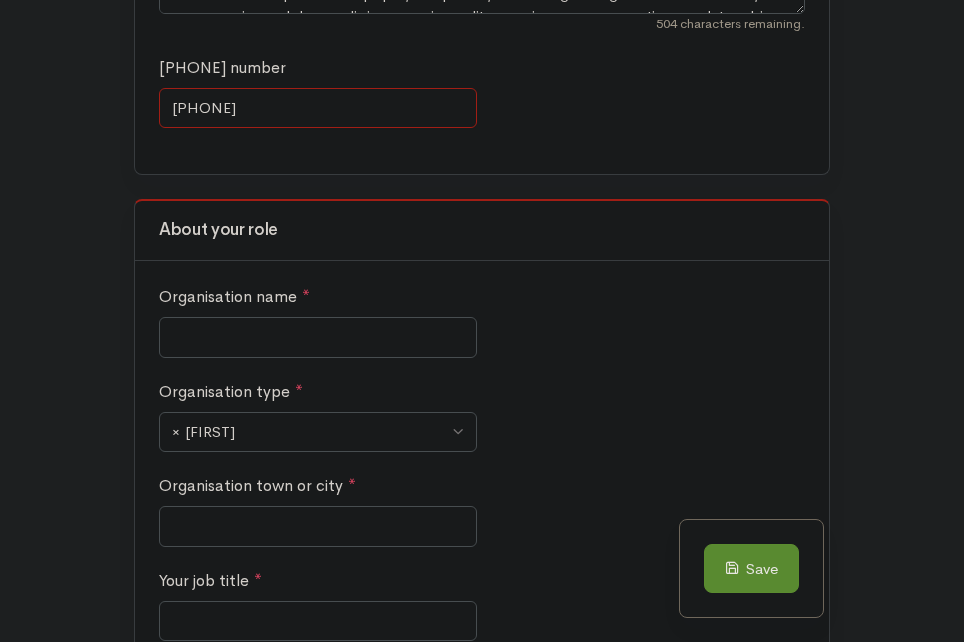 scroll, scrollTop: 750, scrollLeft: 0, axis: vertical 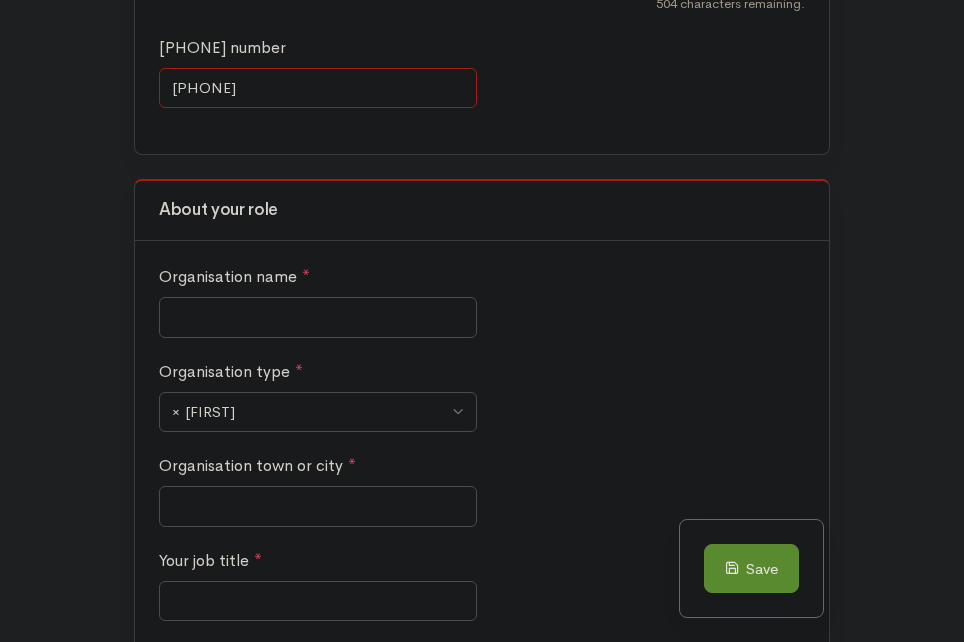 type on "[PHONE]" 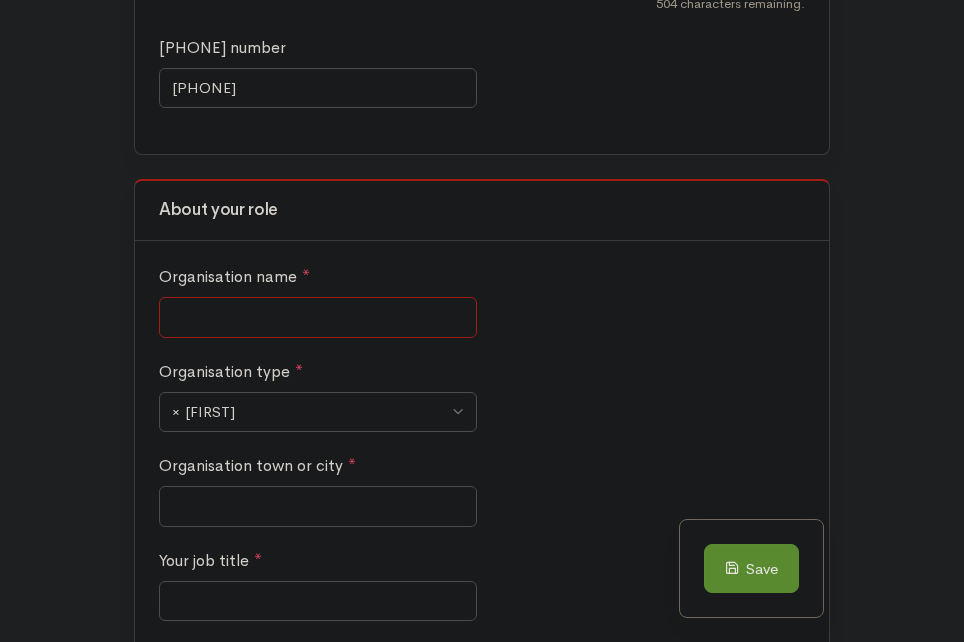 click on "Organisation name *" at bounding box center (318, 317) 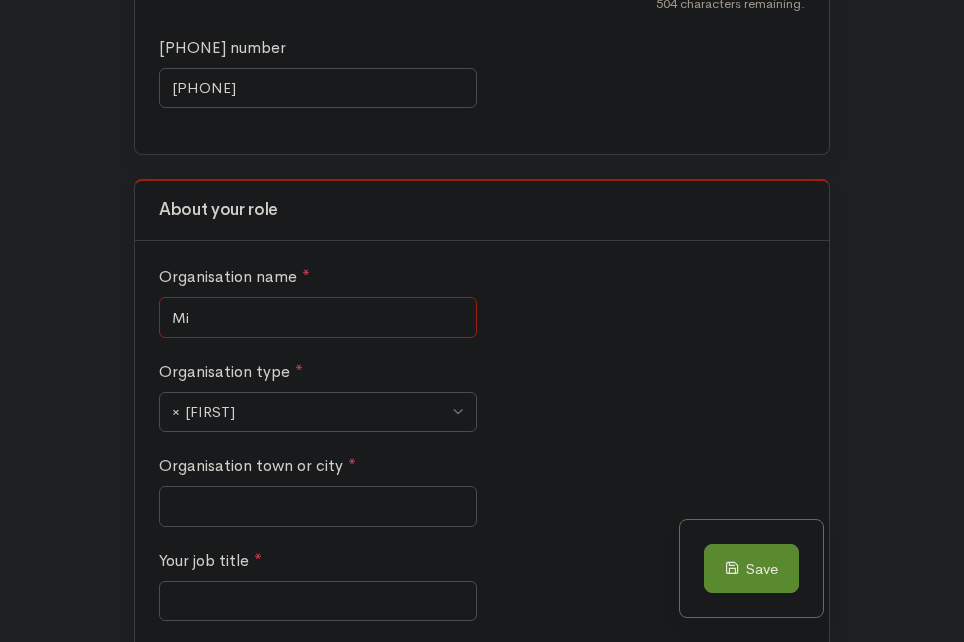 type on "[FIRST]" 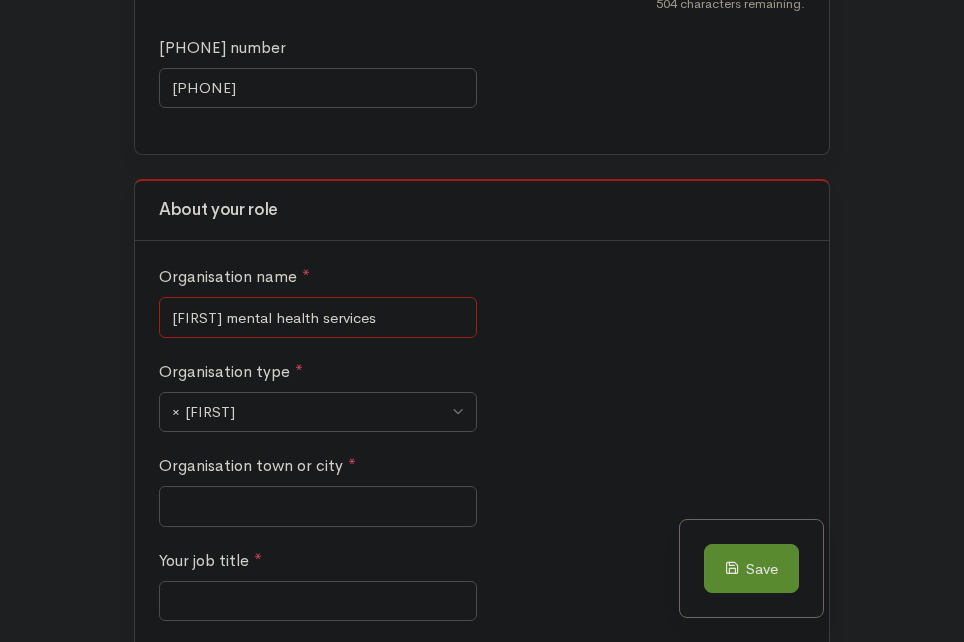 type on "[FIRST] mental health services" 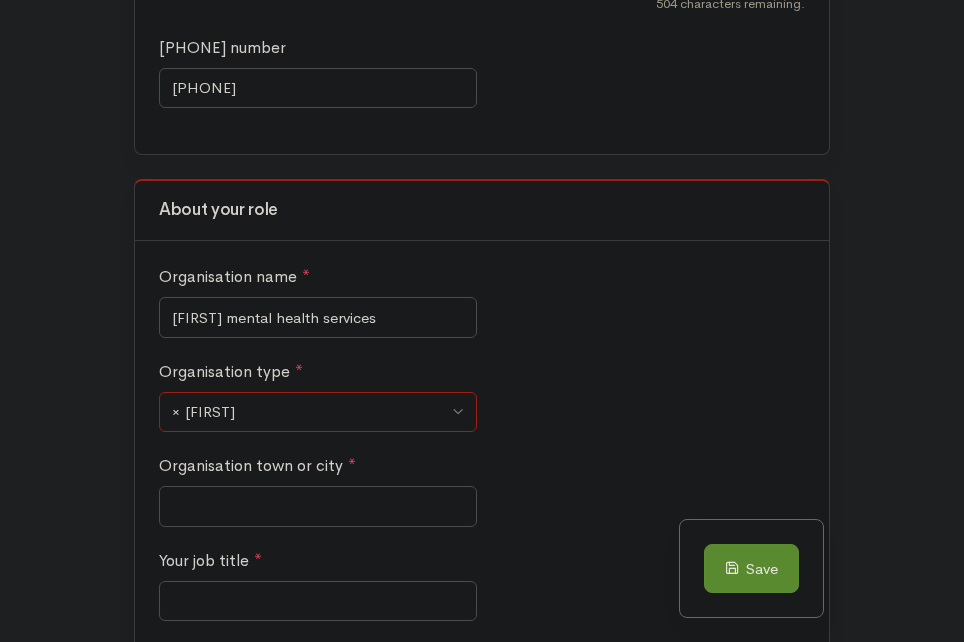 click on "× Ara Poutama" at bounding box center [318, 412] 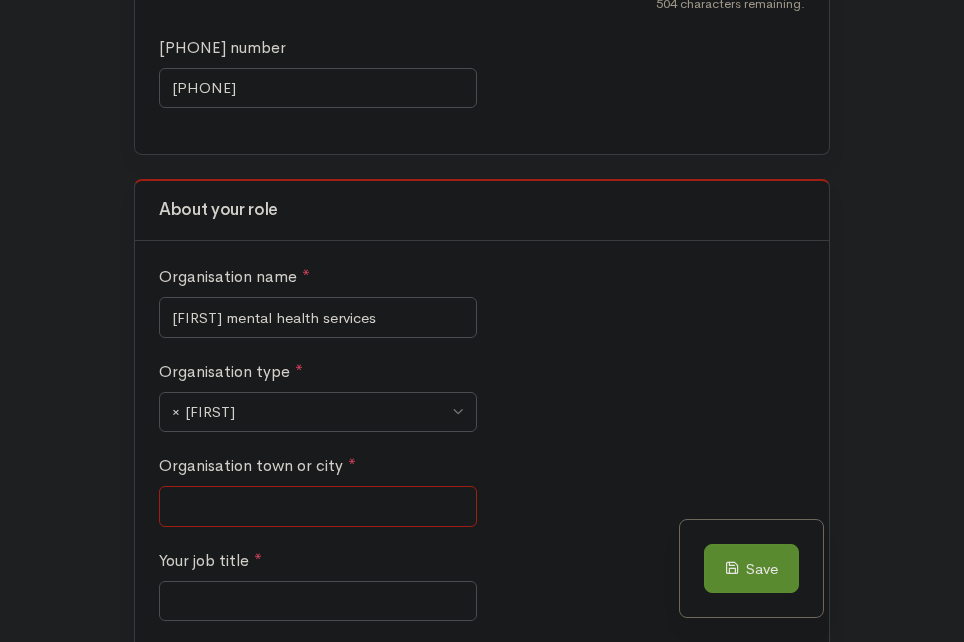 click on "Organisation town or city *" at bounding box center (318, 506) 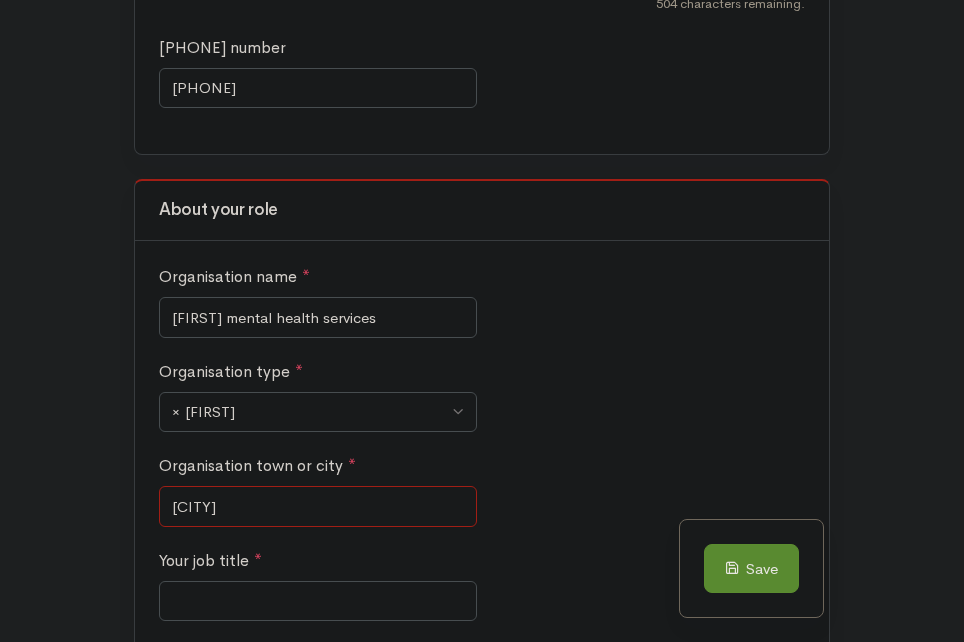 type on "[CITY]" 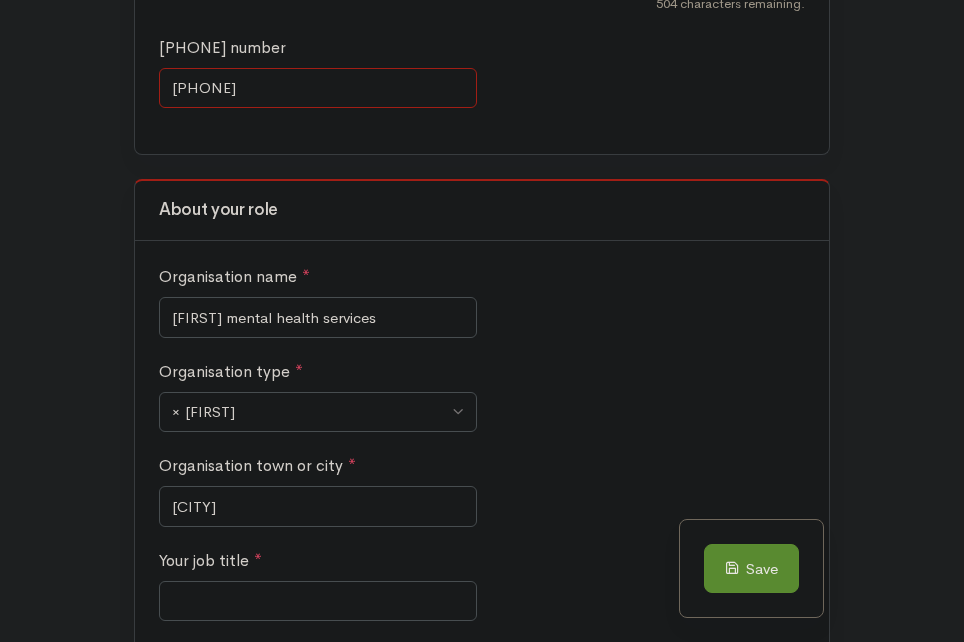 click on "[PHONE]" at bounding box center [318, 88] 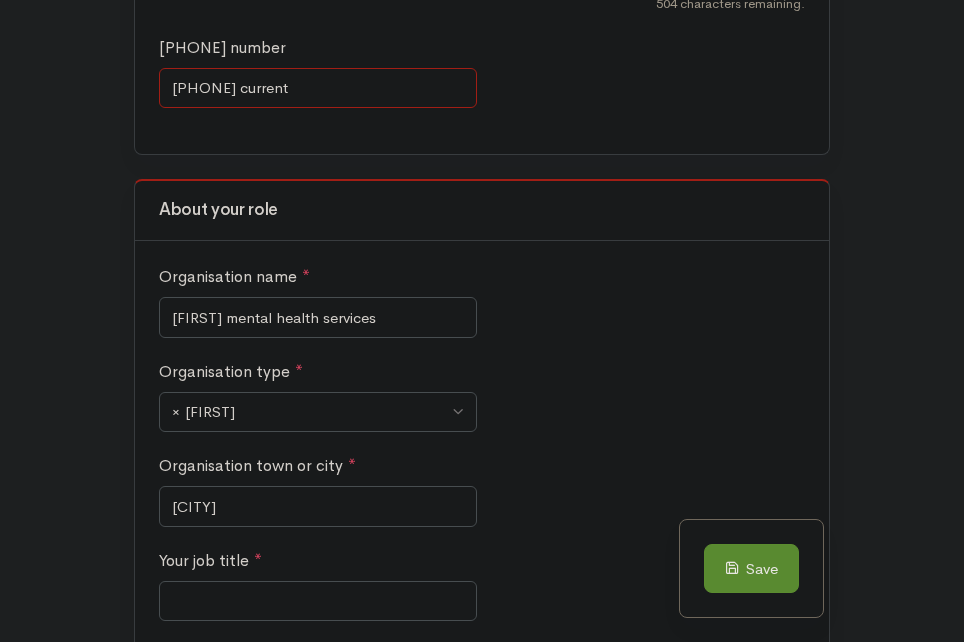 type on "[PHONE] current" 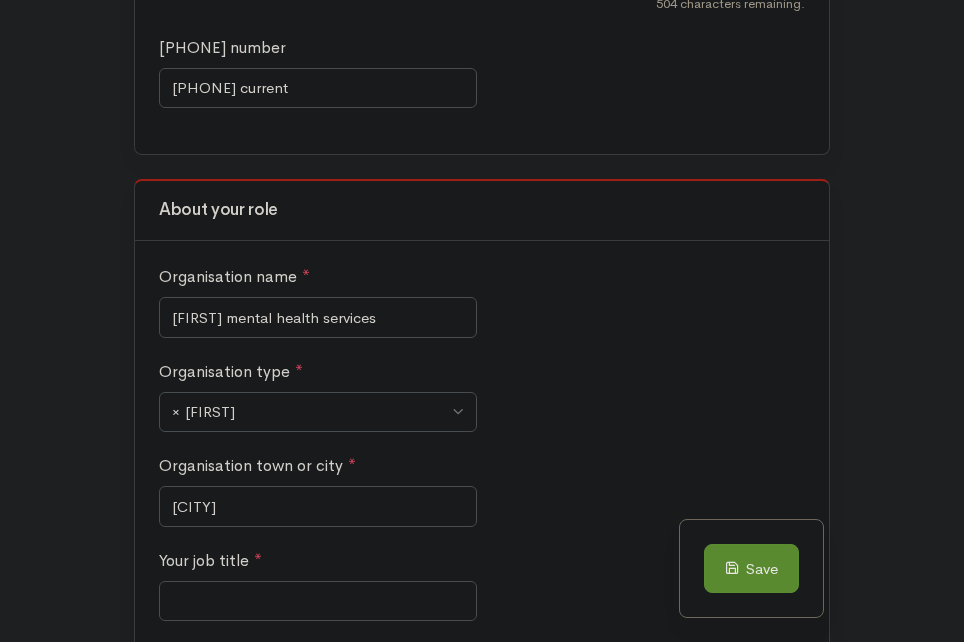 click on "Save" at bounding box center [470, 581] 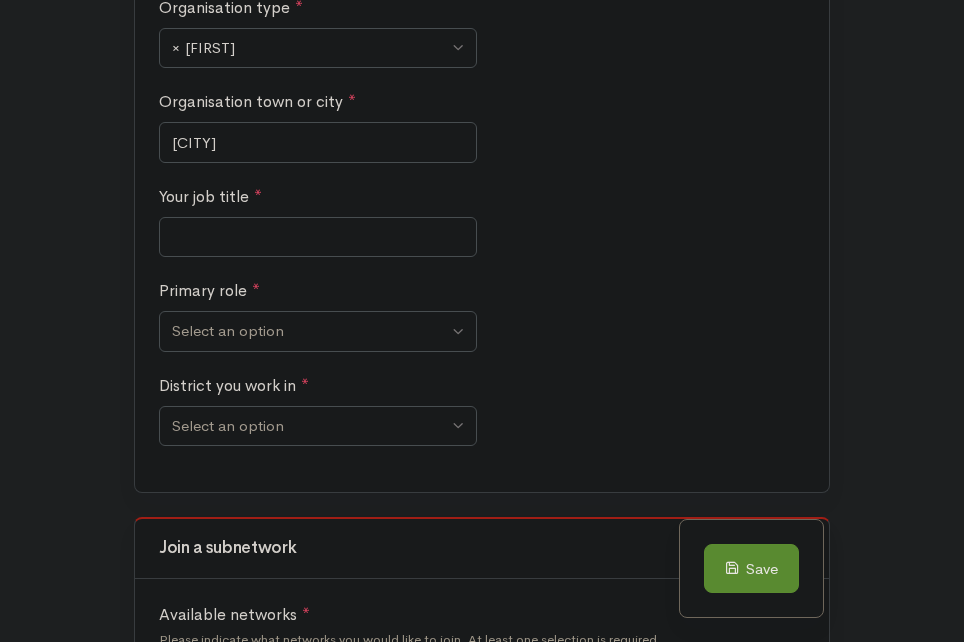 scroll, scrollTop: 1050, scrollLeft: 0, axis: vertical 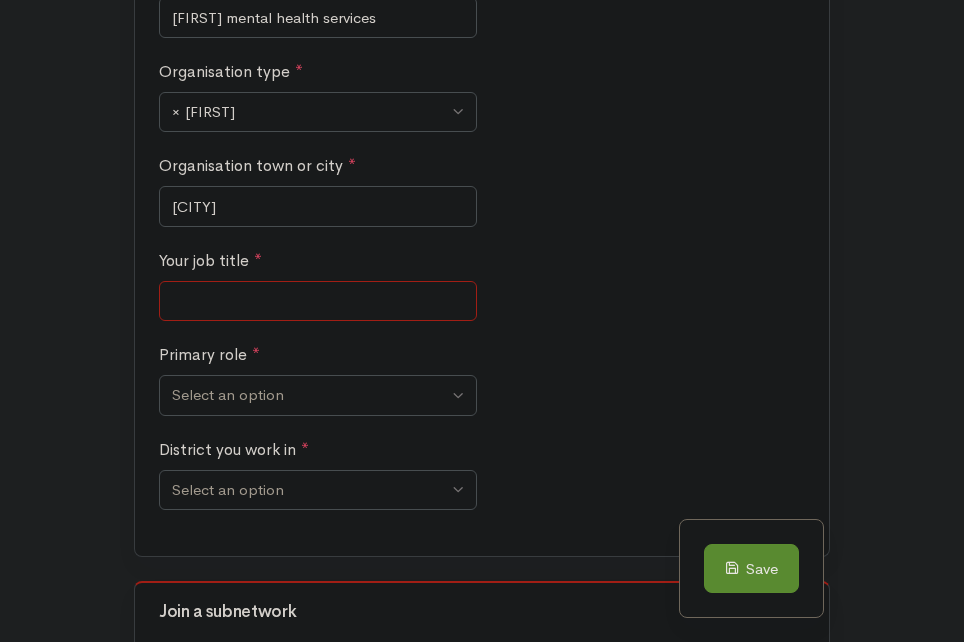 click on "Your job title *" at bounding box center [318, 301] 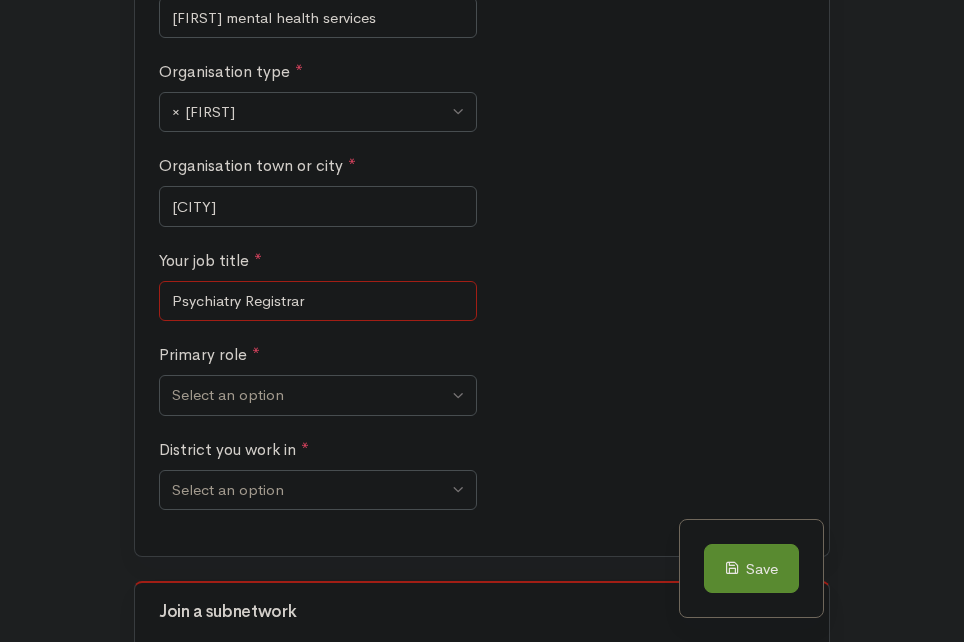 type on "Psychiatry Registrar" 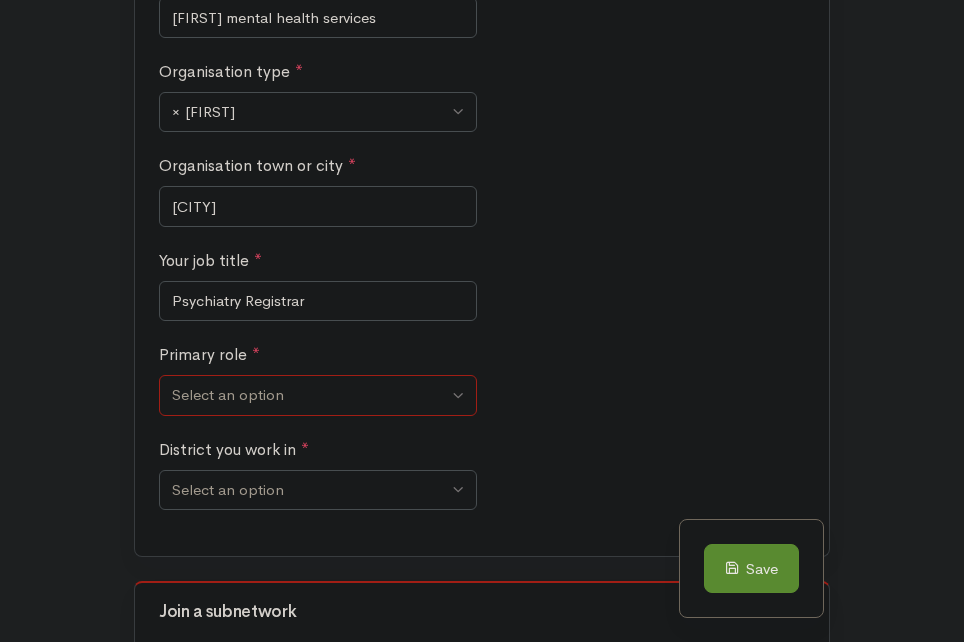 click on "Select an option" at bounding box center [310, 395] 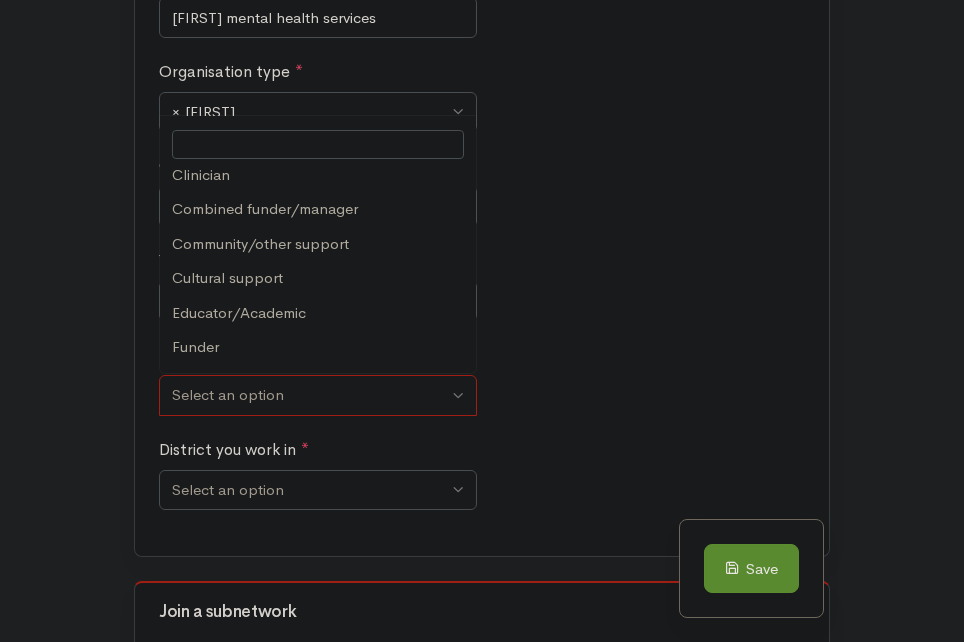 scroll, scrollTop: 33, scrollLeft: 0, axis: vertical 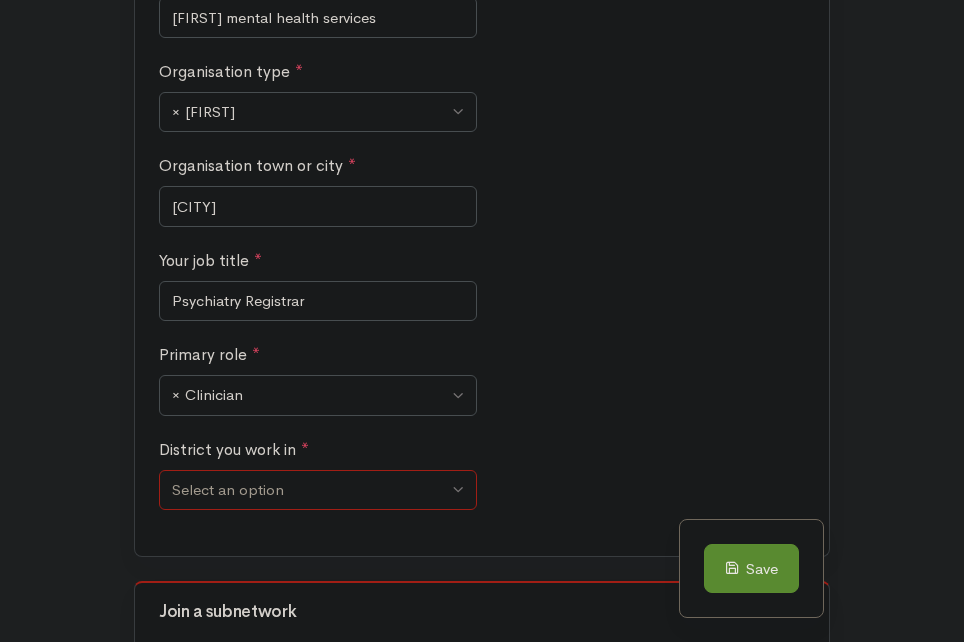 click on "Select an option" at bounding box center [318, 490] 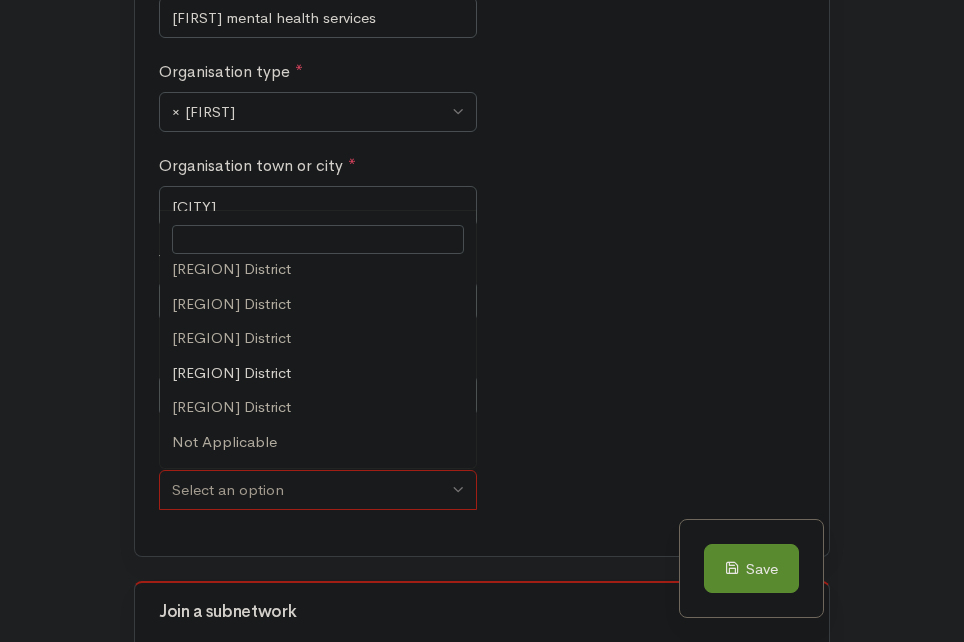 scroll, scrollTop: 524, scrollLeft: 0, axis: vertical 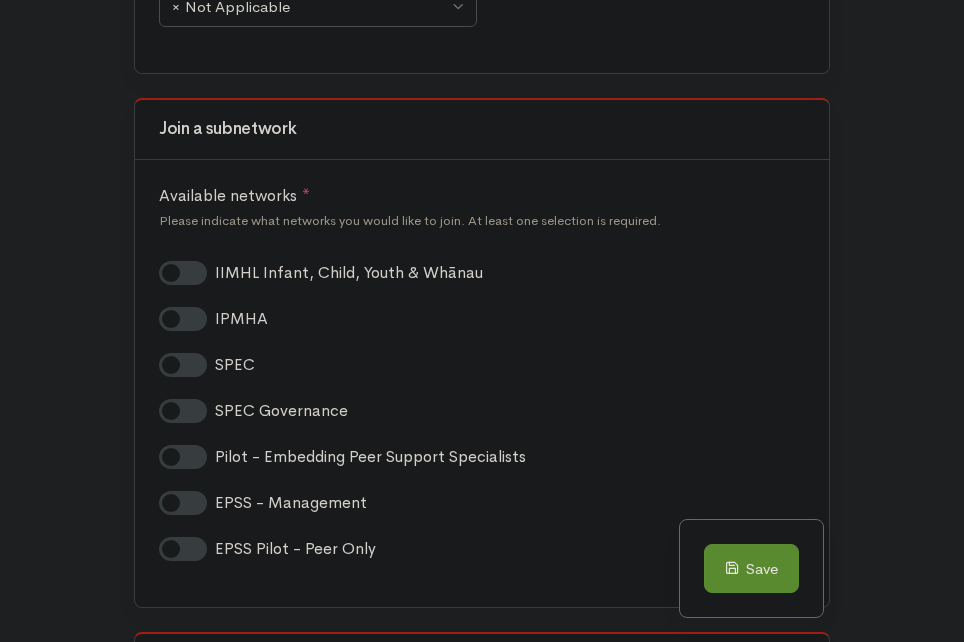 click on "SPEC *" at bounding box center (241, 365) 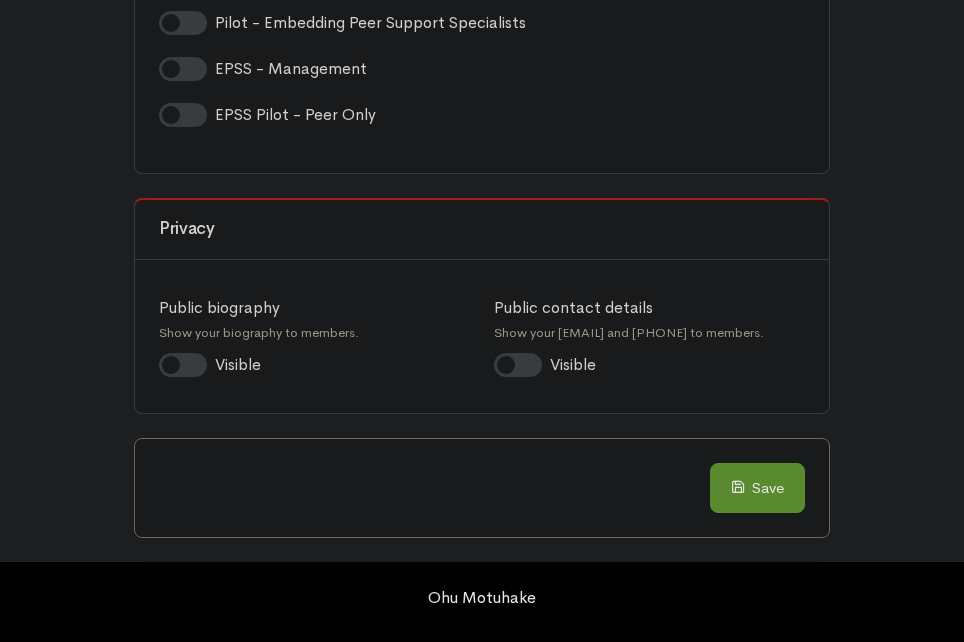 scroll, scrollTop: 2055, scrollLeft: 0, axis: vertical 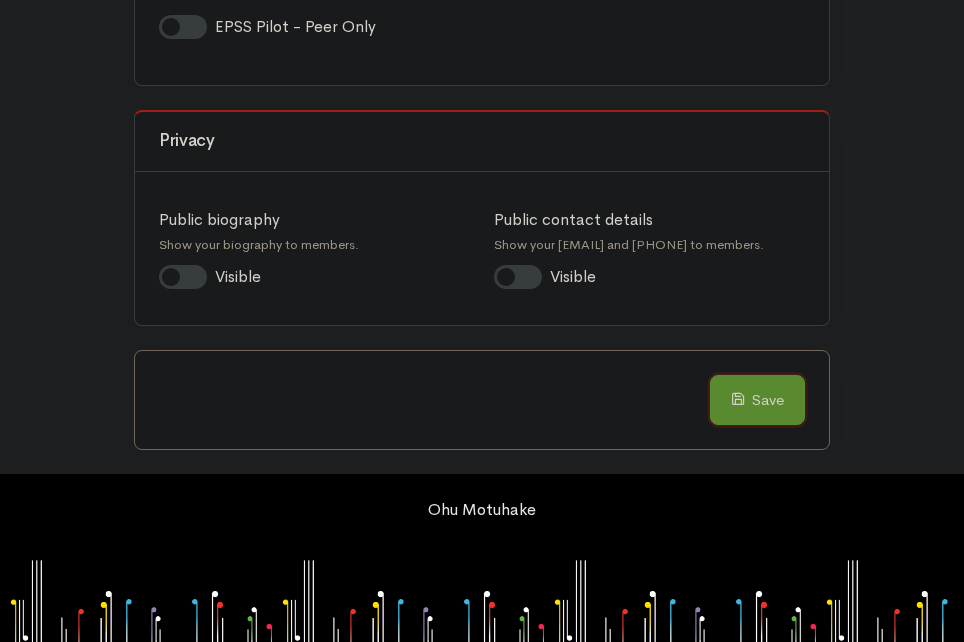 click on "Save" at bounding box center (757, 400) 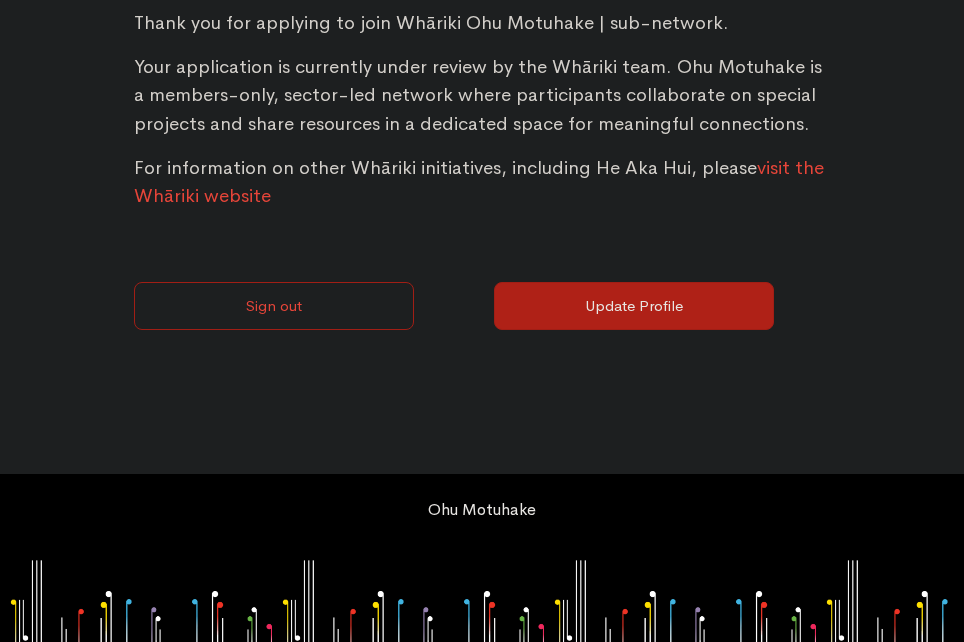 scroll, scrollTop: 0, scrollLeft: 0, axis: both 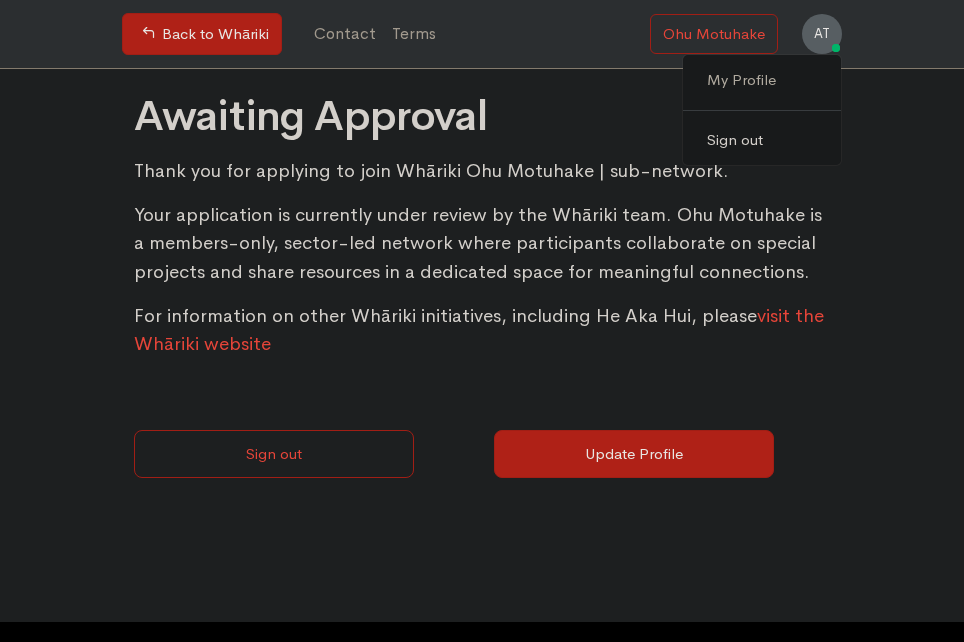 click on "Sign out" at bounding box center [762, 140] 